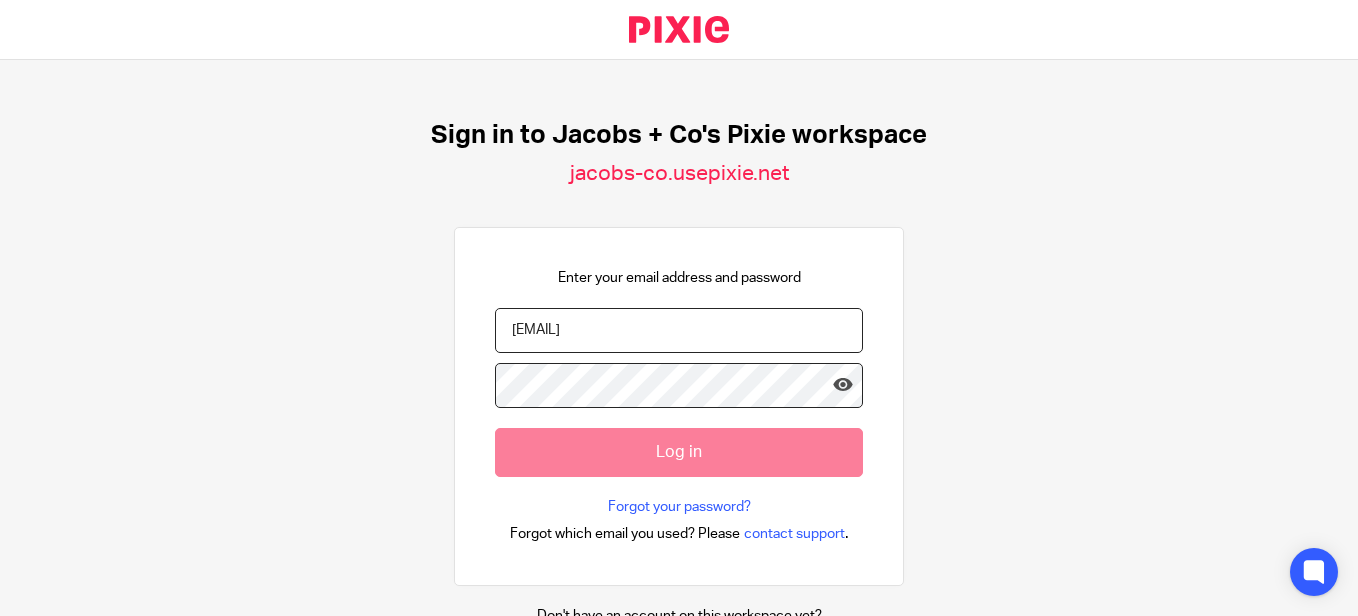 scroll, scrollTop: 0, scrollLeft: 0, axis: both 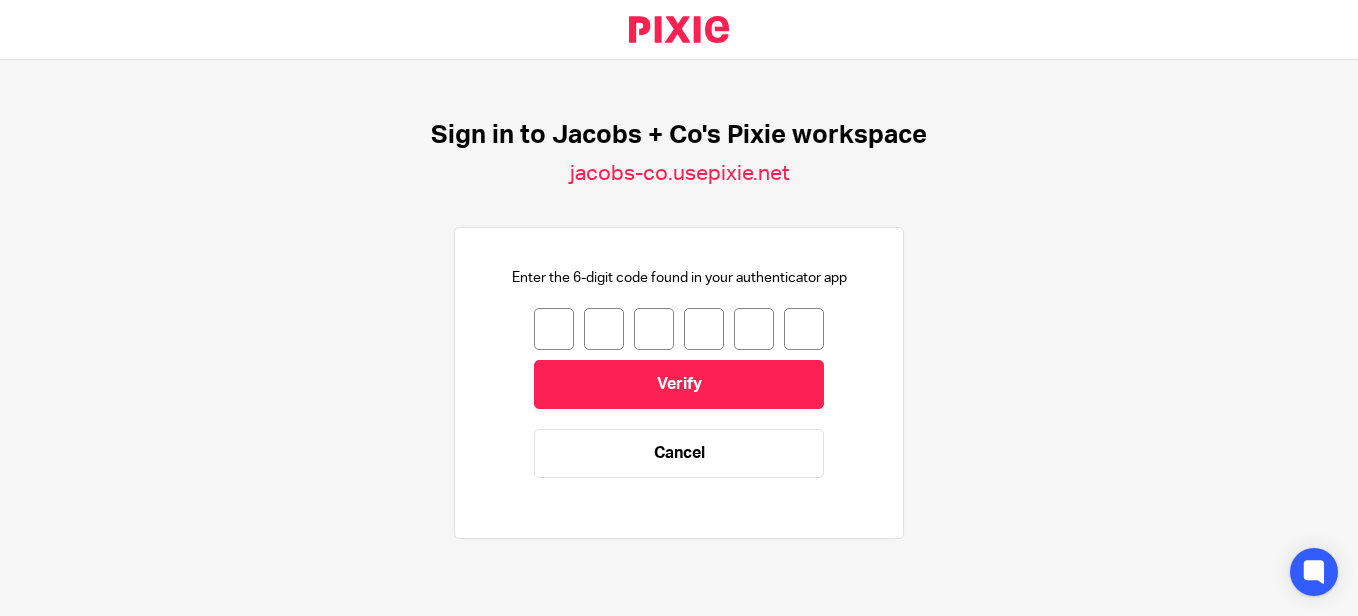click at bounding box center [554, 329] 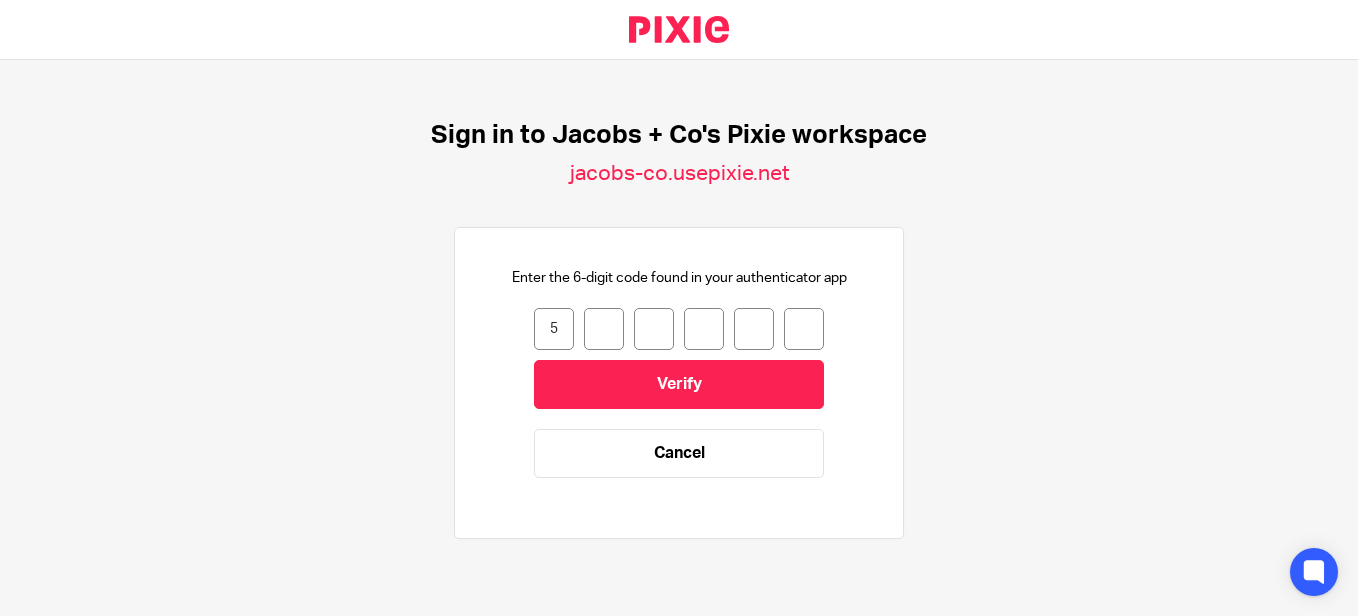type on "2" 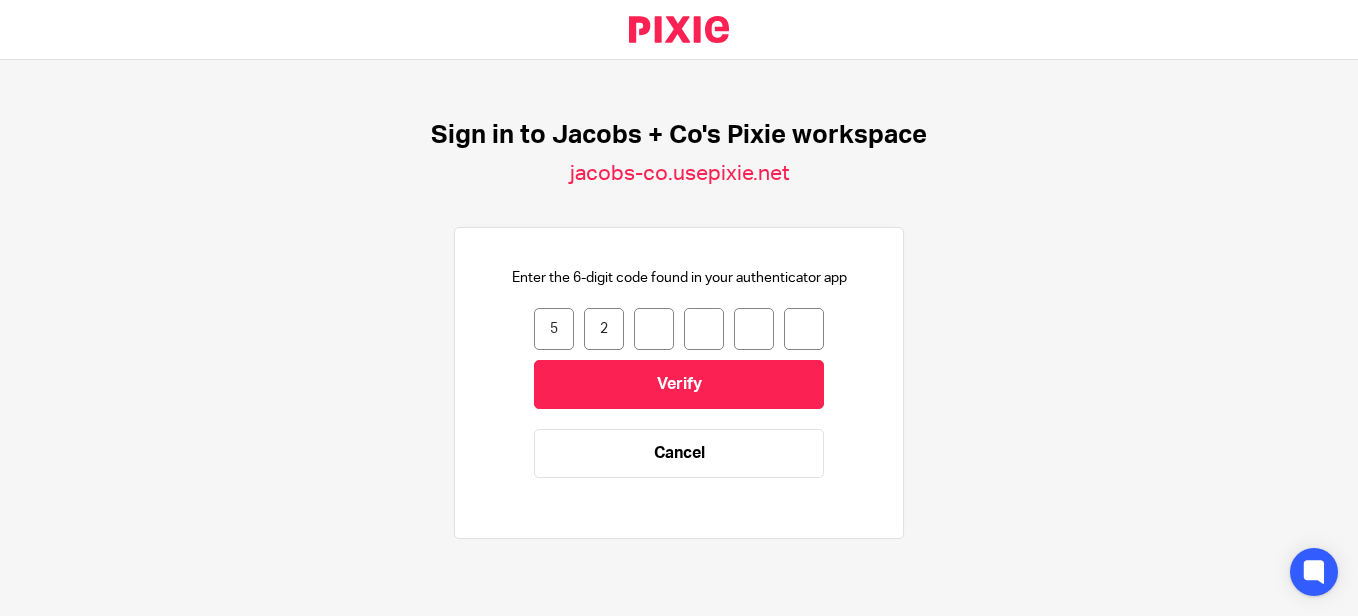 type on "0" 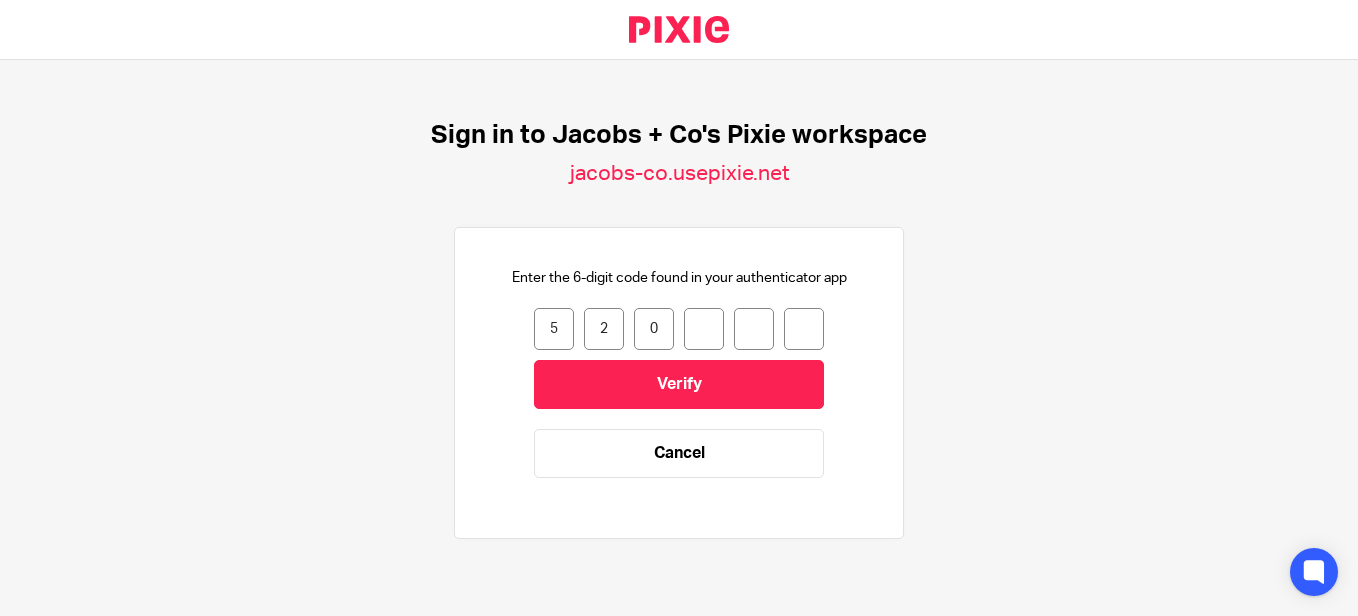 type on "1" 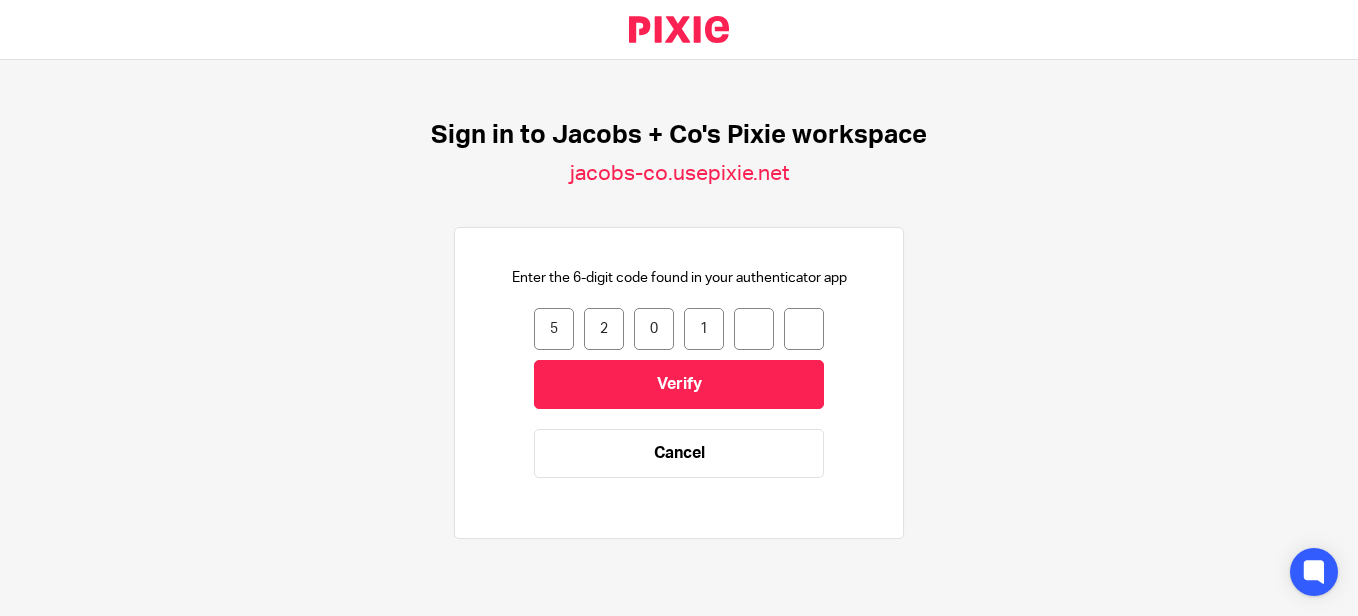 type on "0" 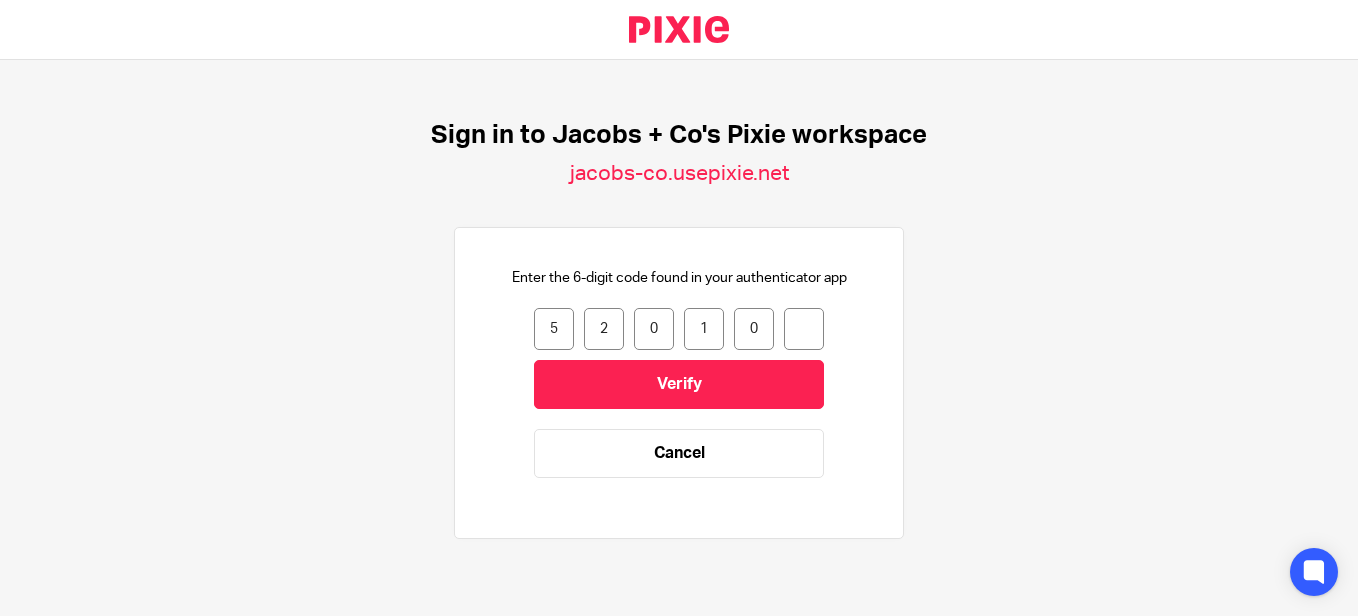 type on "0" 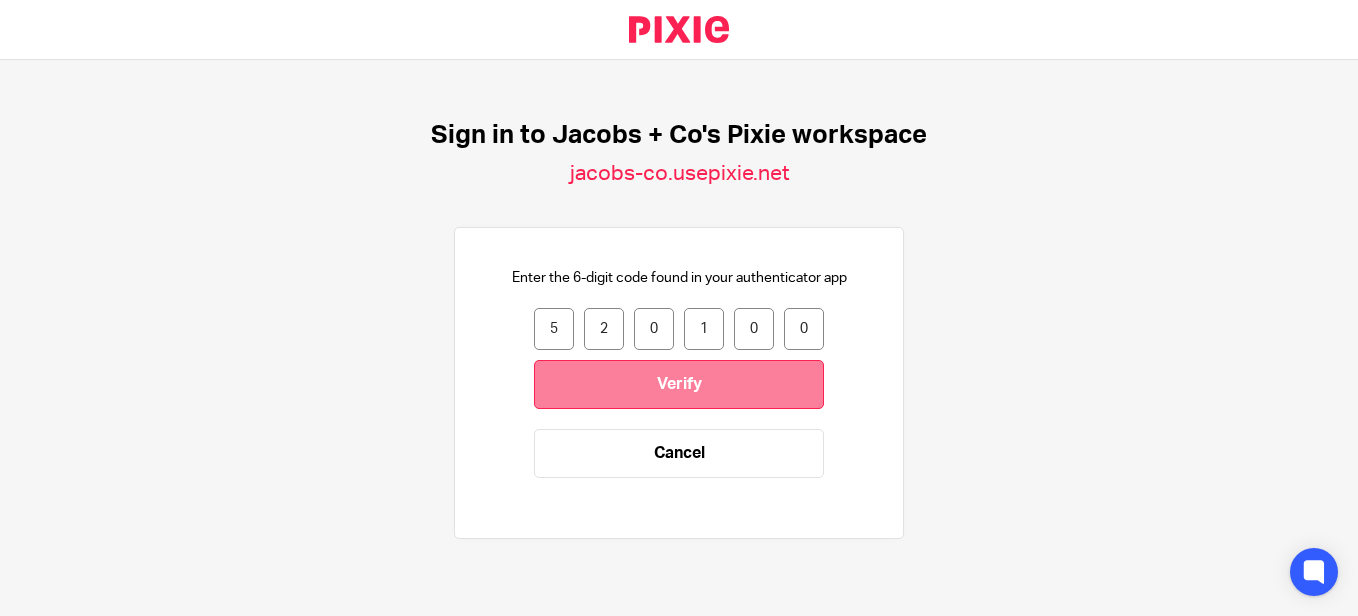 click on "Verify" at bounding box center [679, 384] 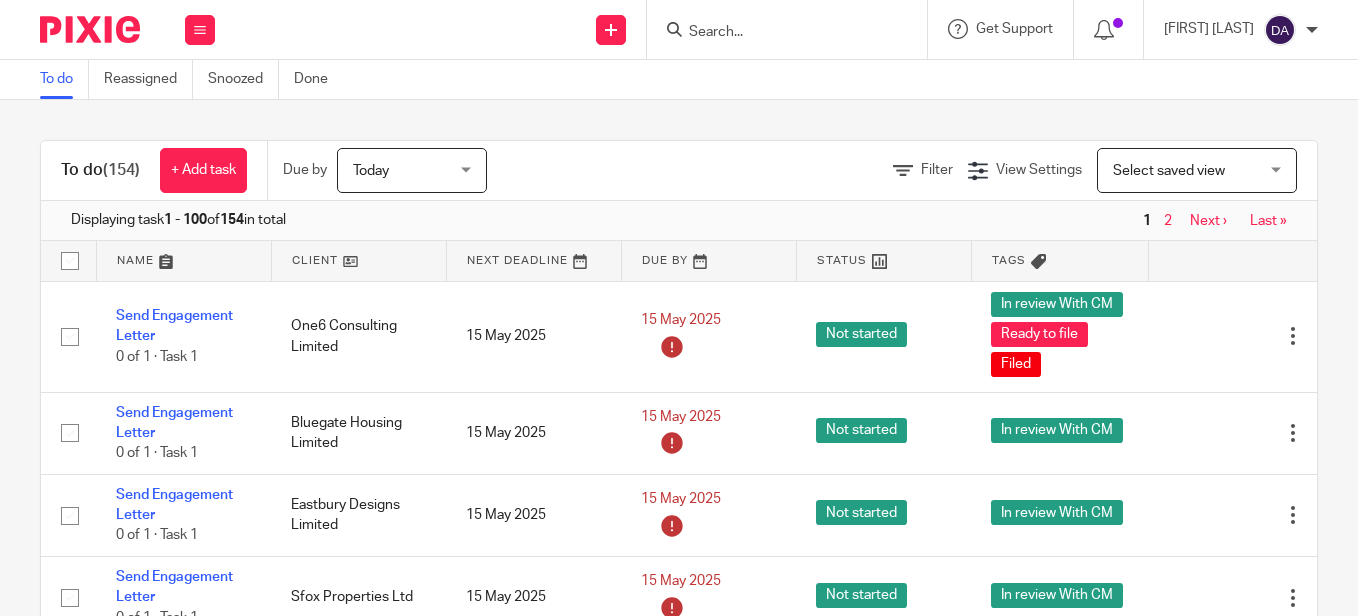 scroll, scrollTop: 0, scrollLeft: 0, axis: both 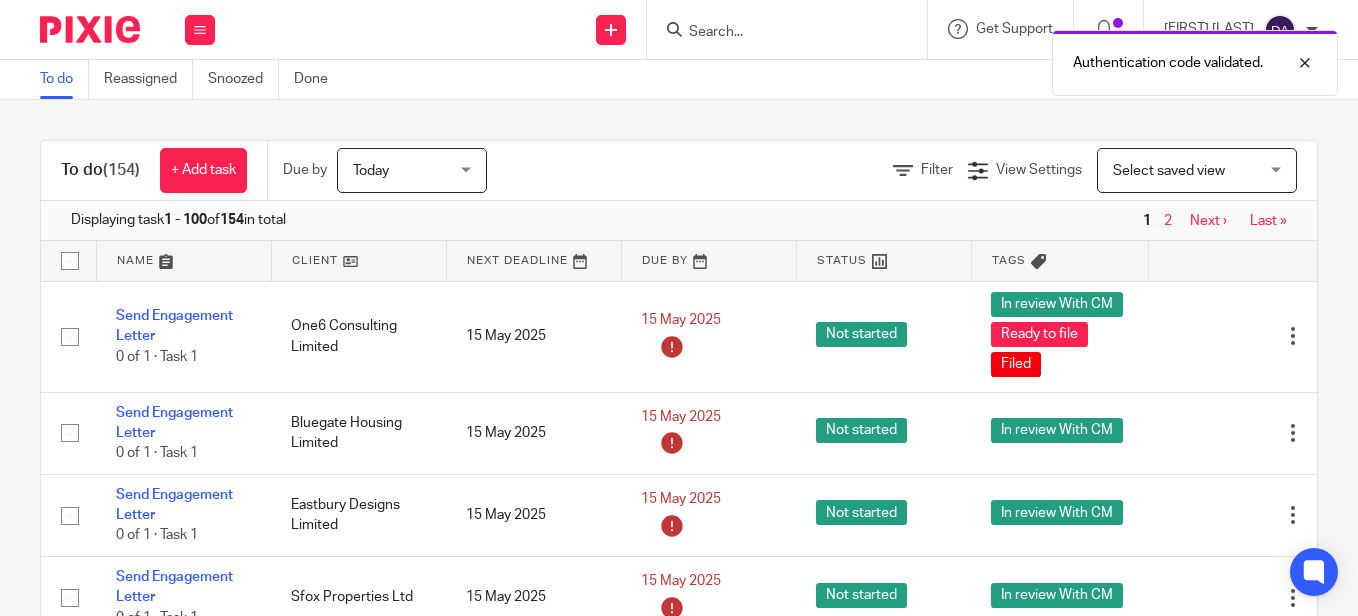 click at bounding box center (793, 29) 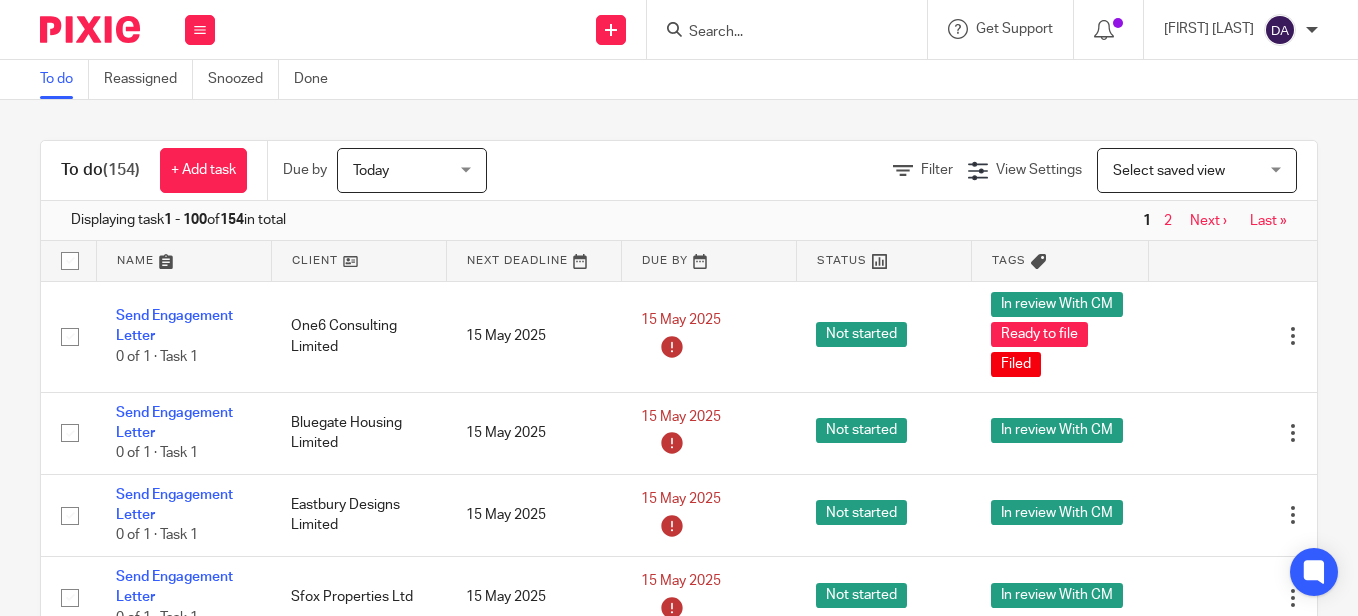 click at bounding box center [777, 33] 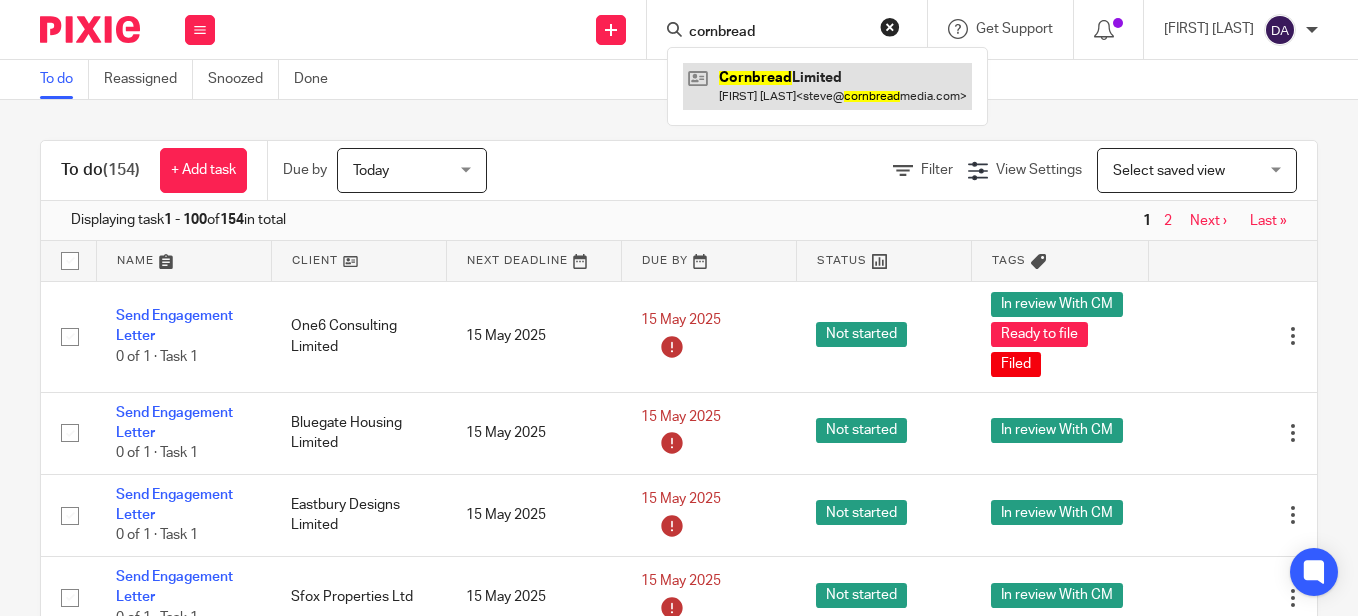 type on "cornbread" 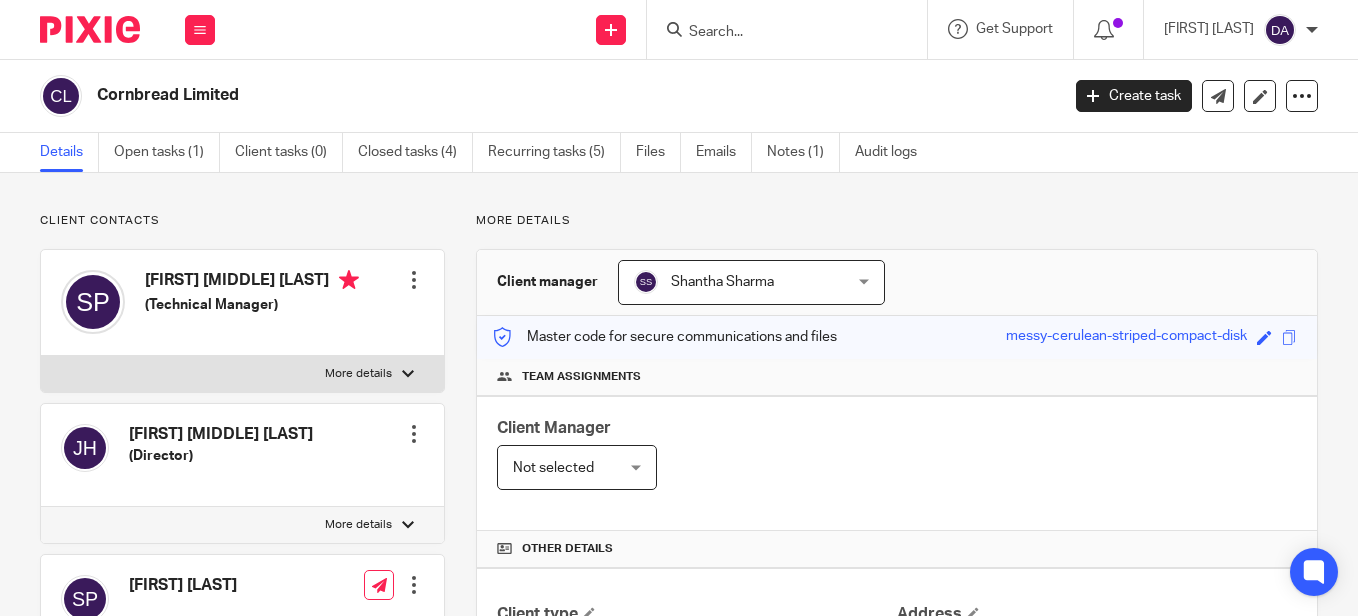 scroll, scrollTop: 0, scrollLeft: 0, axis: both 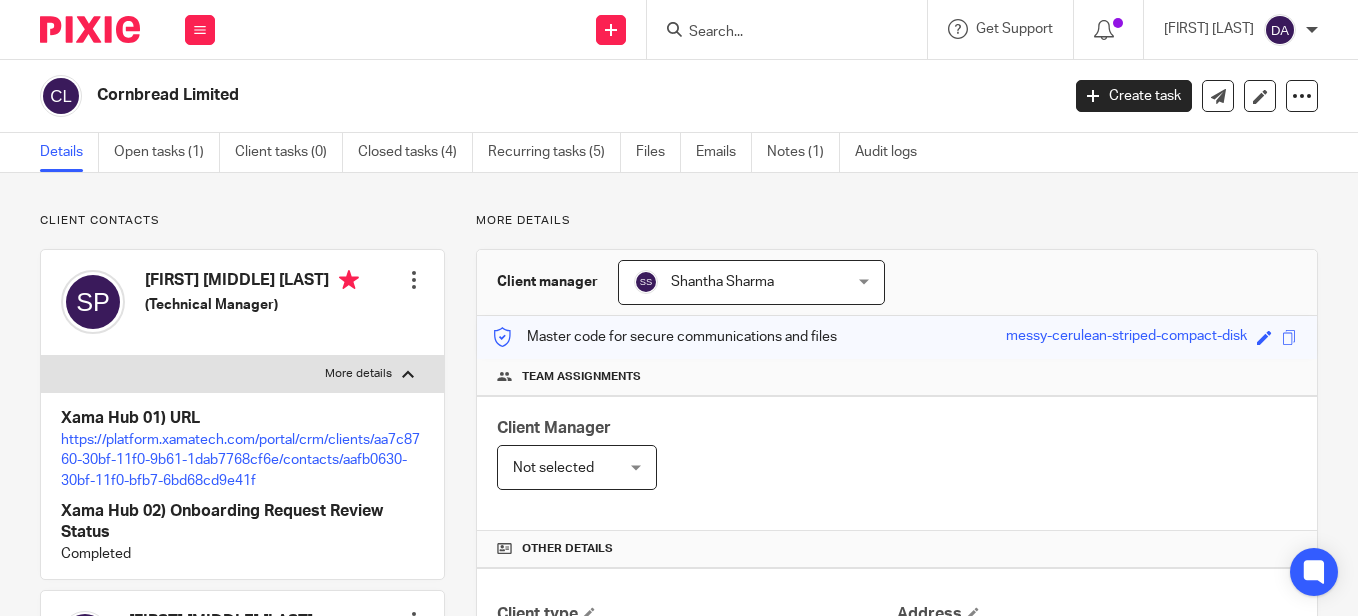 click on "More details" at bounding box center (242, 374) 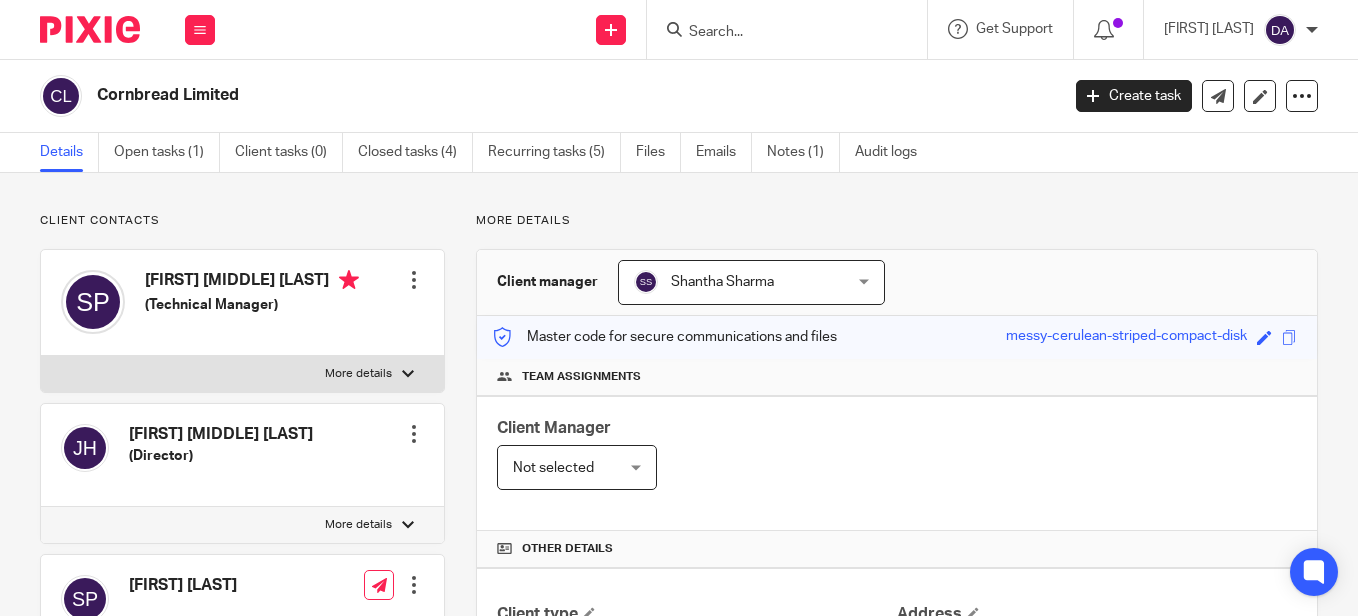 click at bounding box center [777, 33] 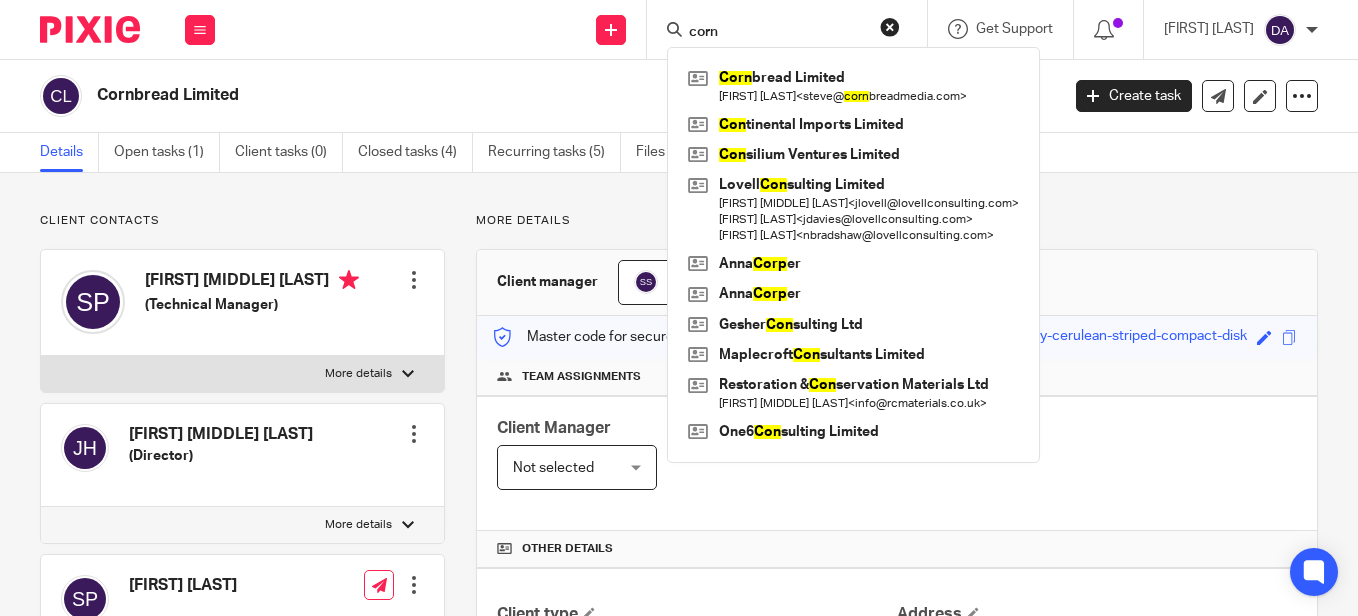 type on "corn" 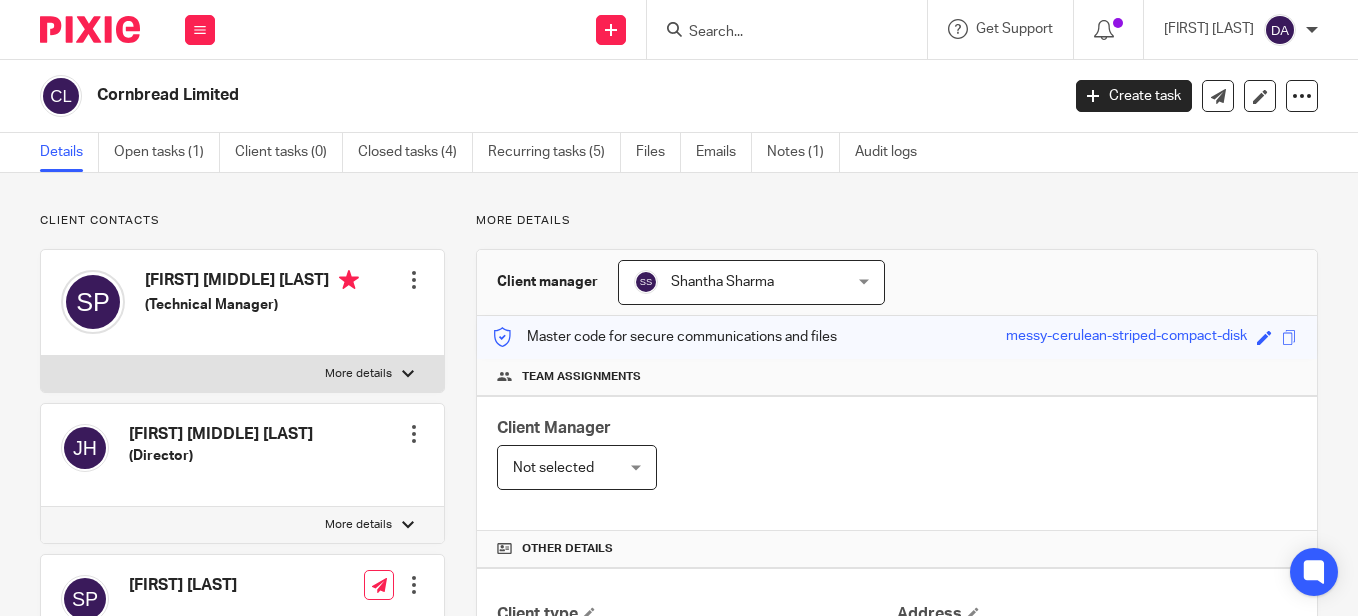 scroll, scrollTop: 200, scrollLeft: 0, axis: vertical 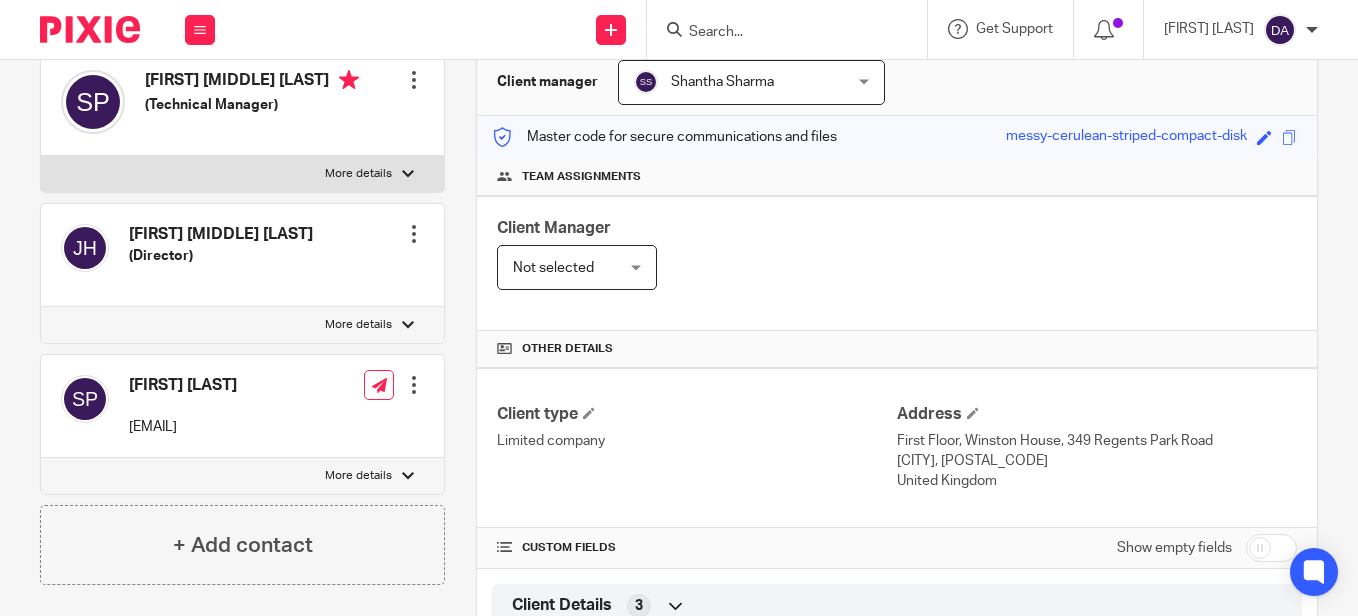 drag, startPoint x: 319, startPoint y: 428, endPoint x: 128, endPoint y: 431, distance: 191.02356 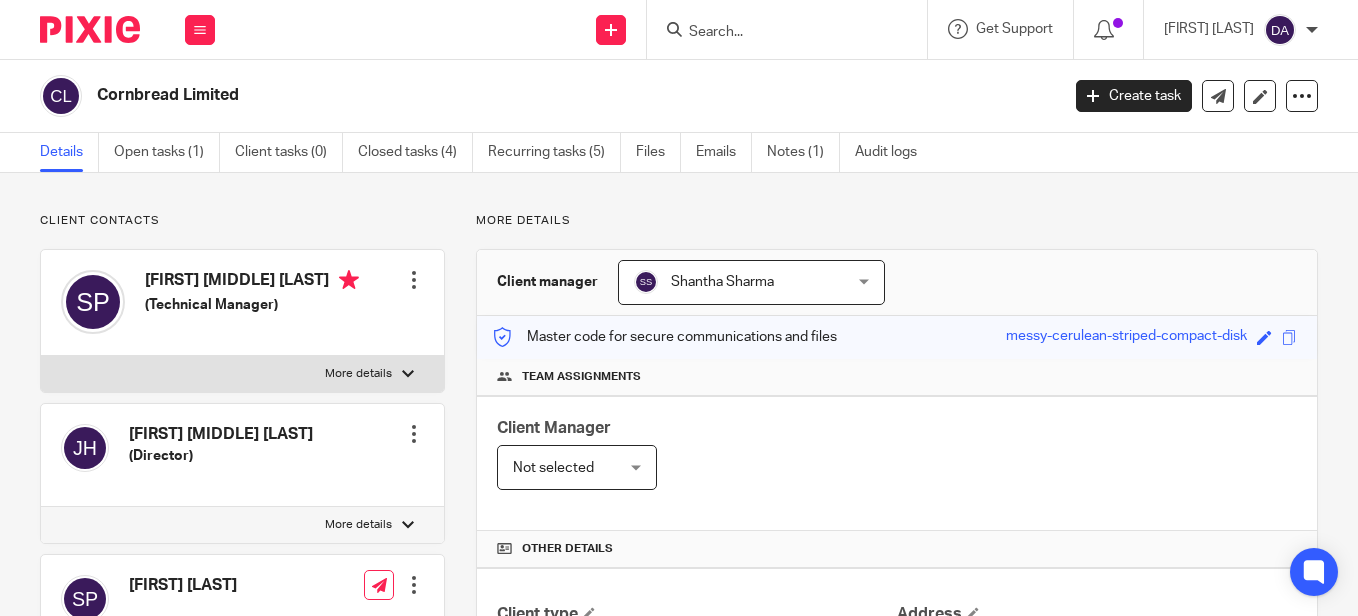 click at bounding box center [787, 29] 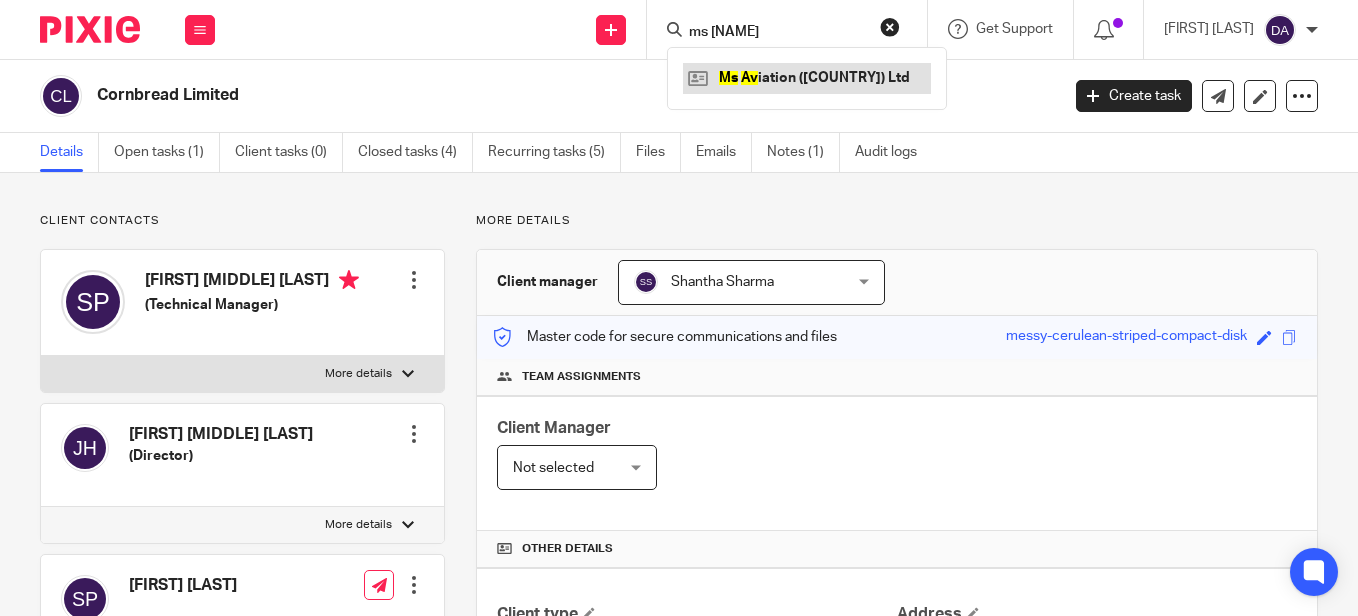 type on "ms av" 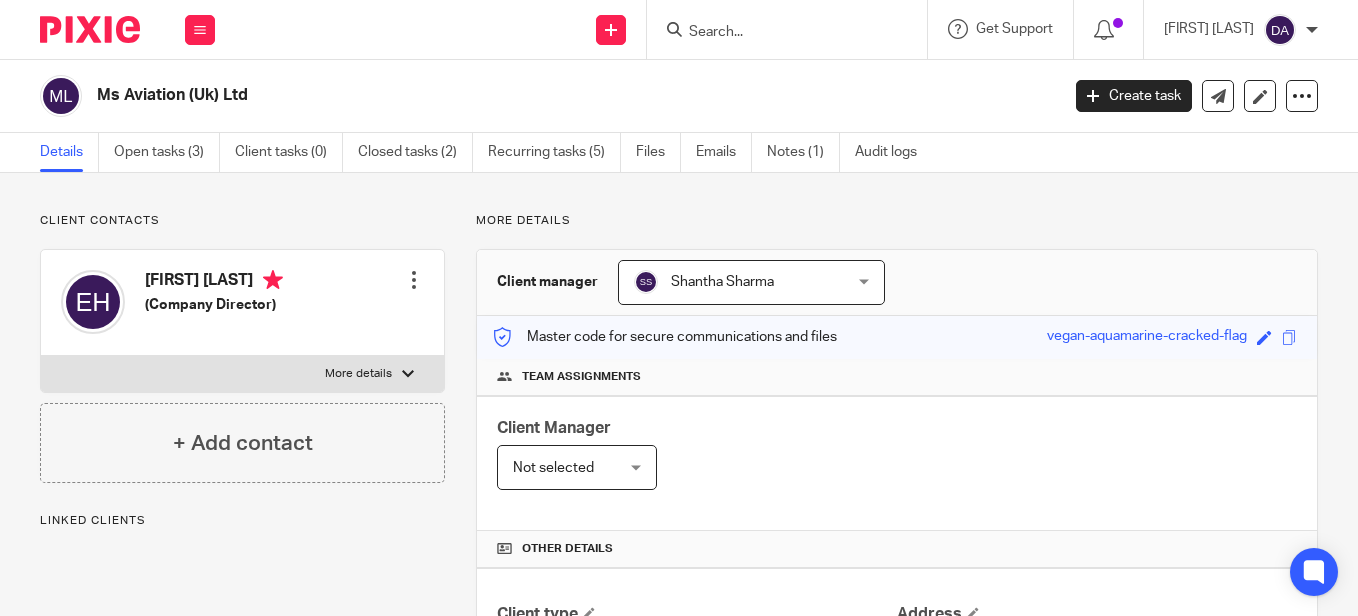 scroll, scrollTop: 0, scrollLeft: 0, axis: both 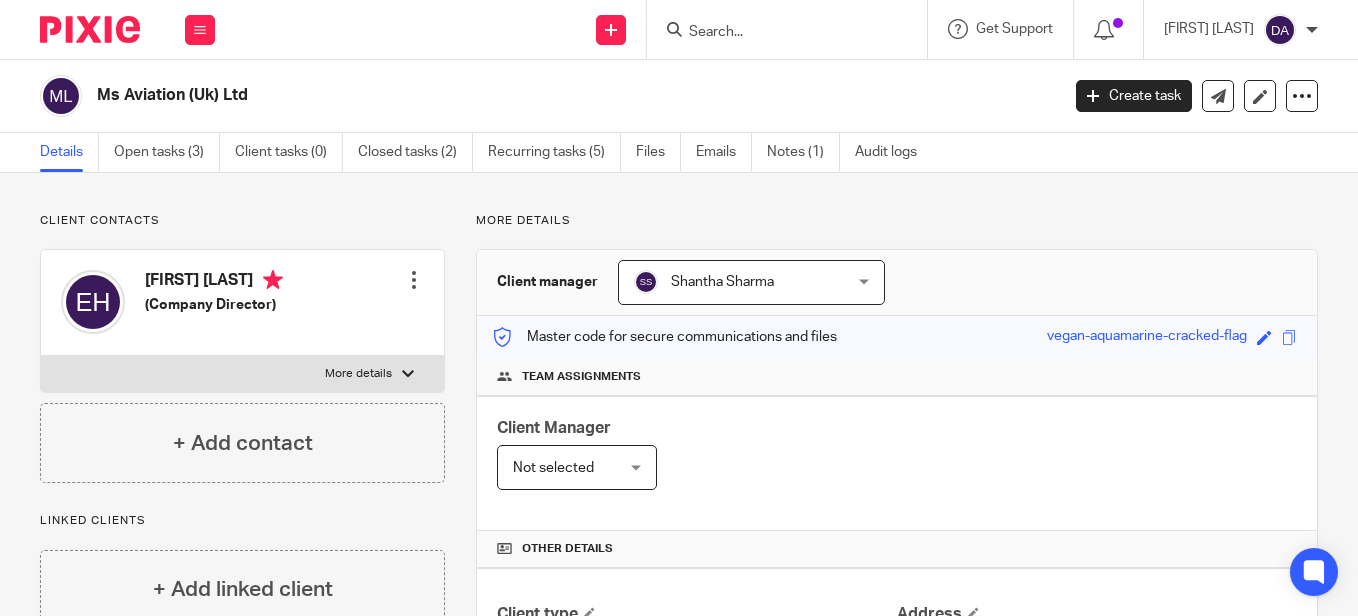 click on "More details" at bounding box center (242, 374) 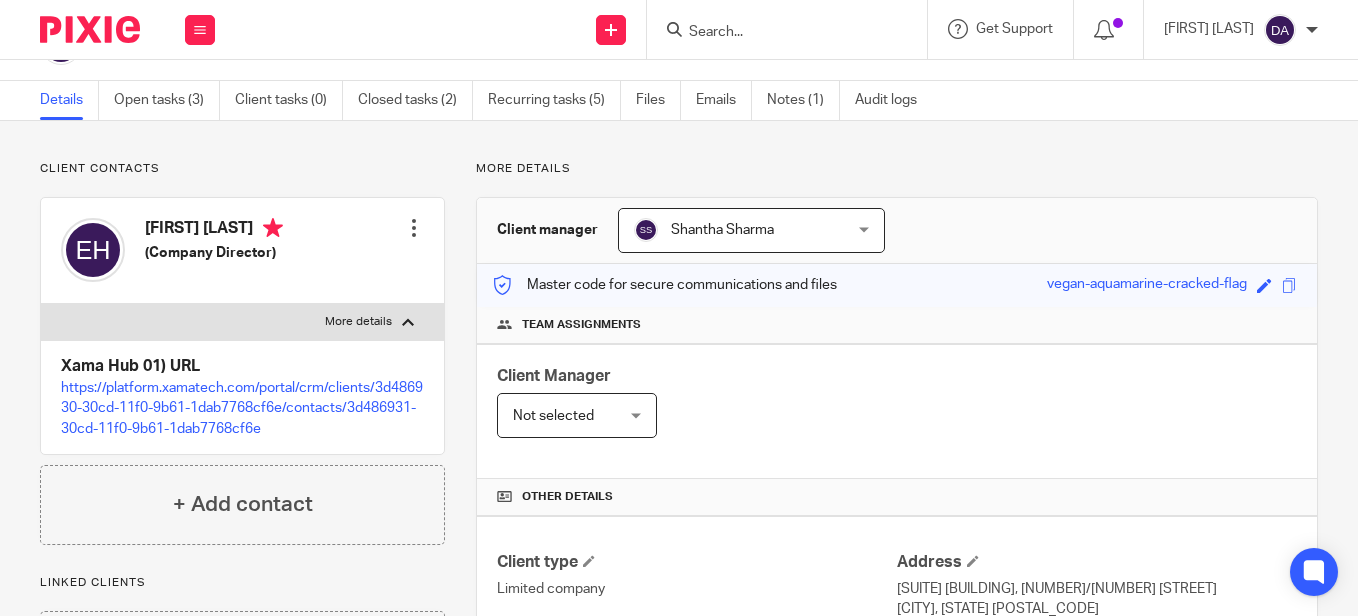 scroll, scrollTop: 0, scrollLeft: 0, axis: both 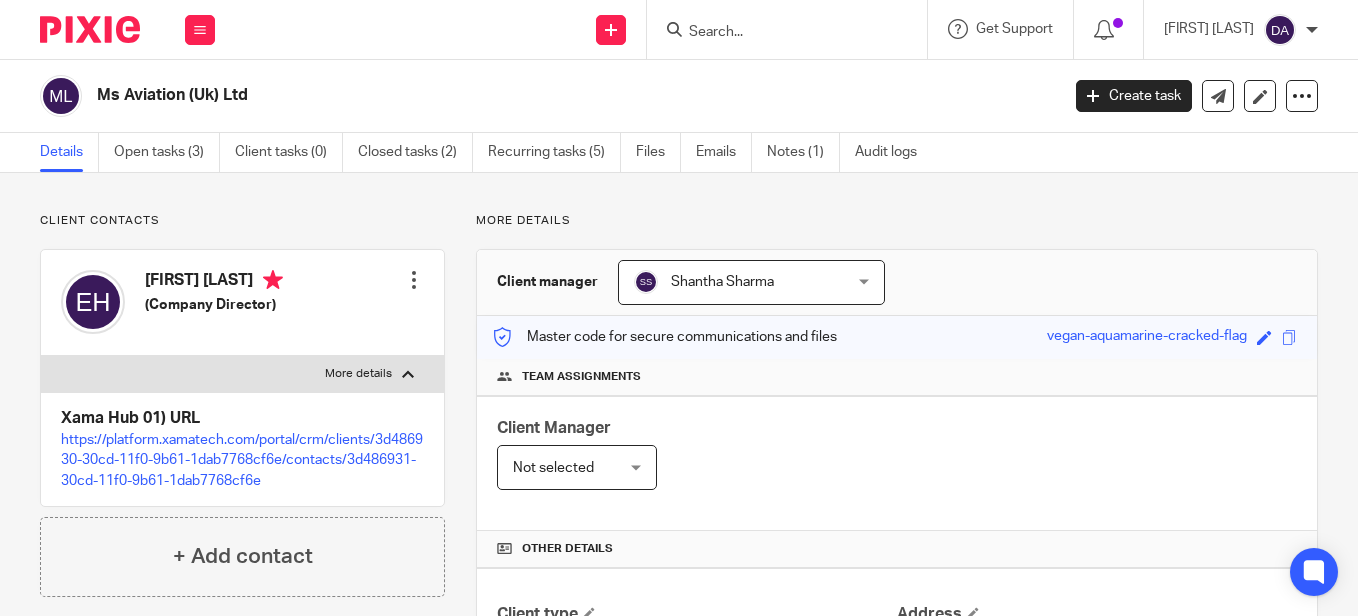 click at bounding box center [408, 374] 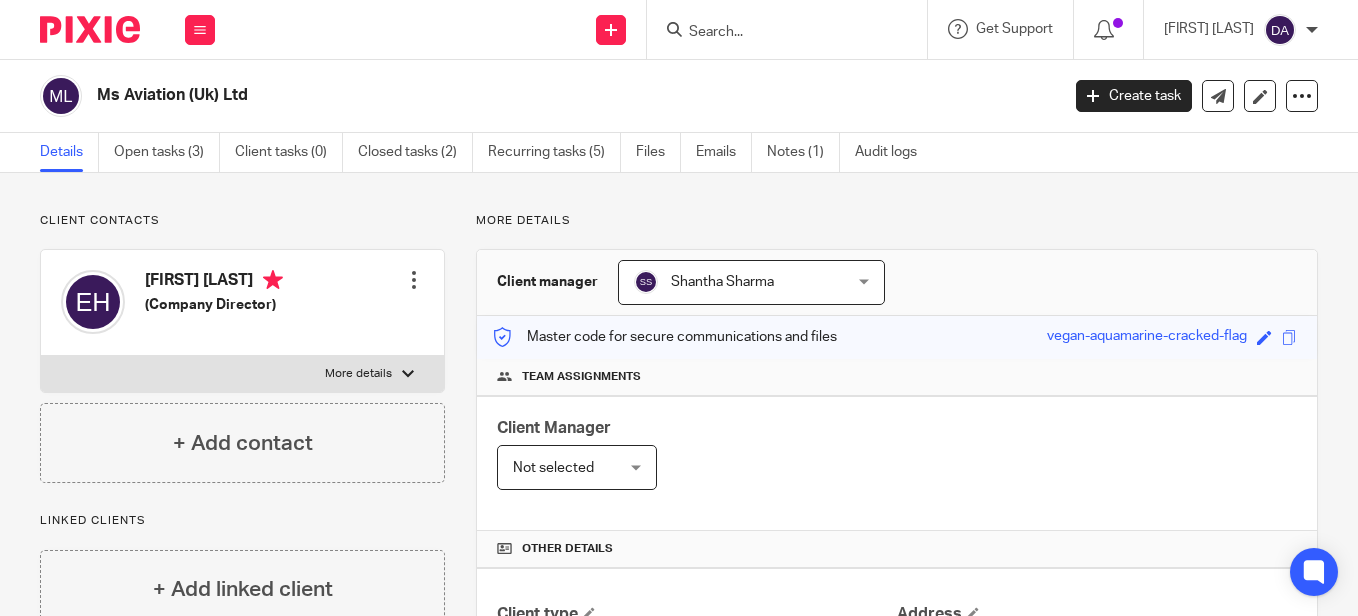click at bounding box center [777, 33] 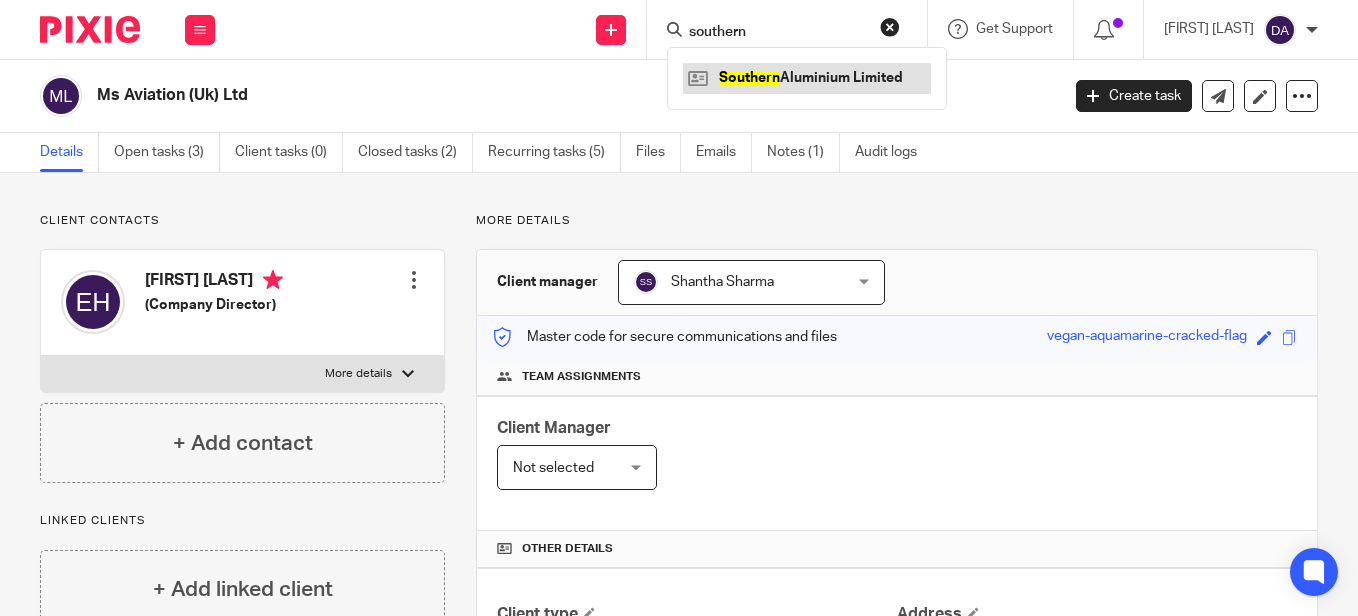 type on "southern" 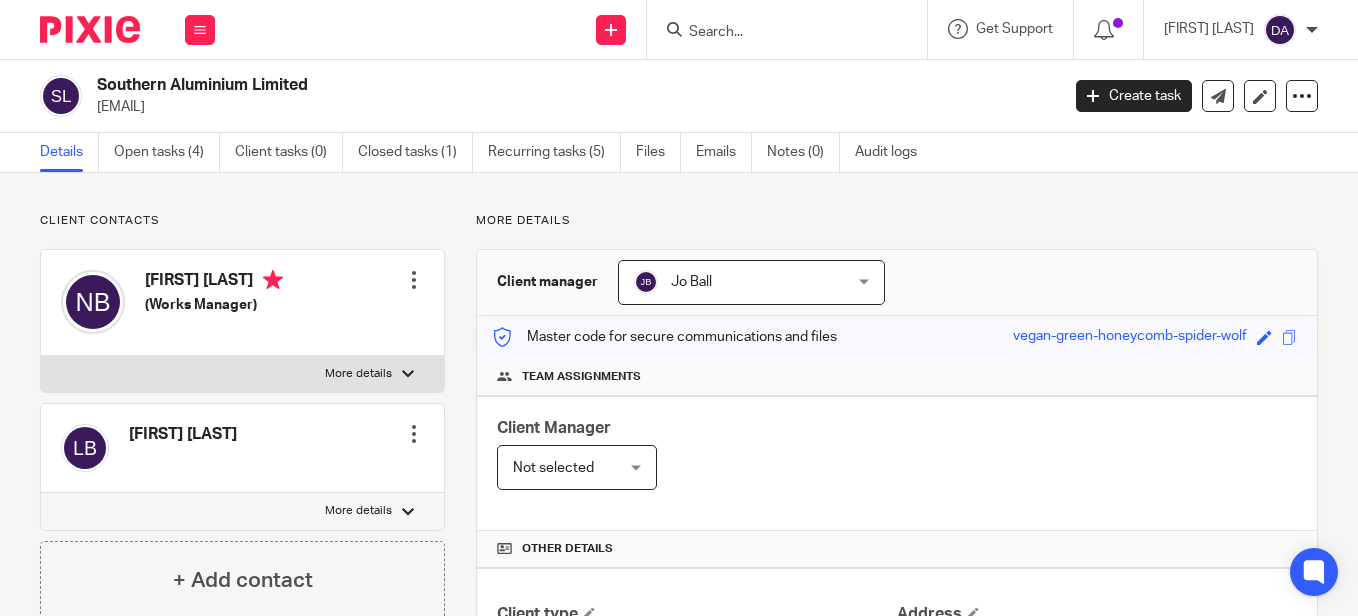 scroll, scrollTop: 0, scrollLeft: 0, axis: both 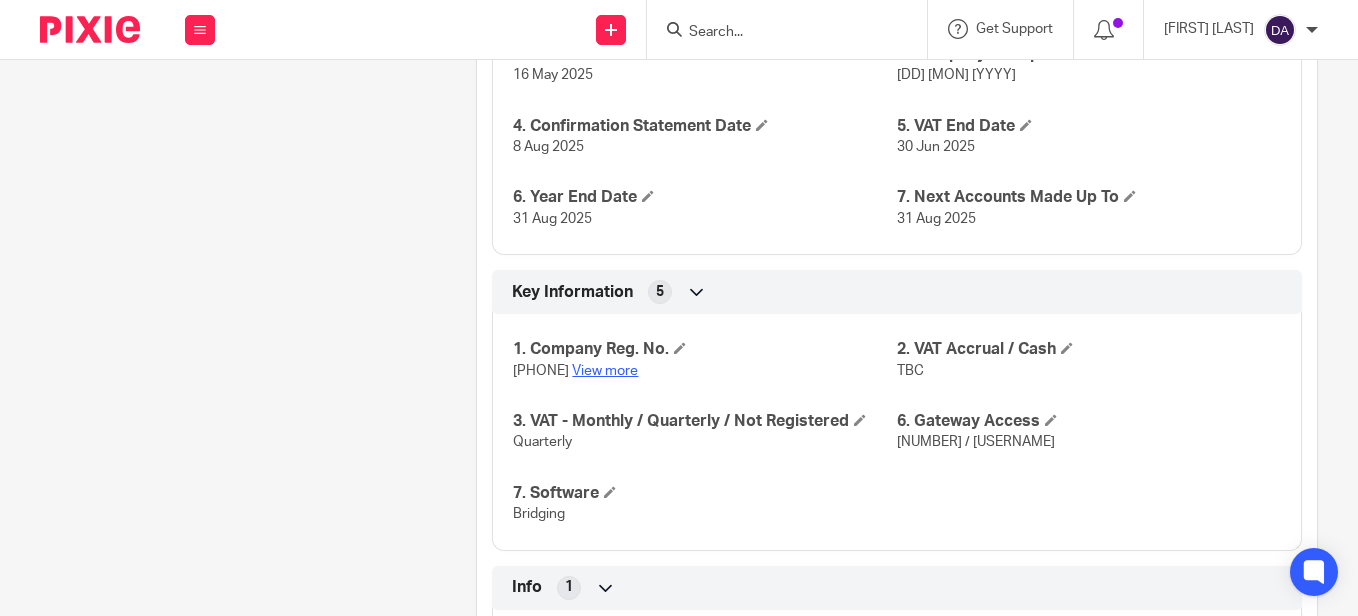 click on "View more" at bounding box center (605, 371) 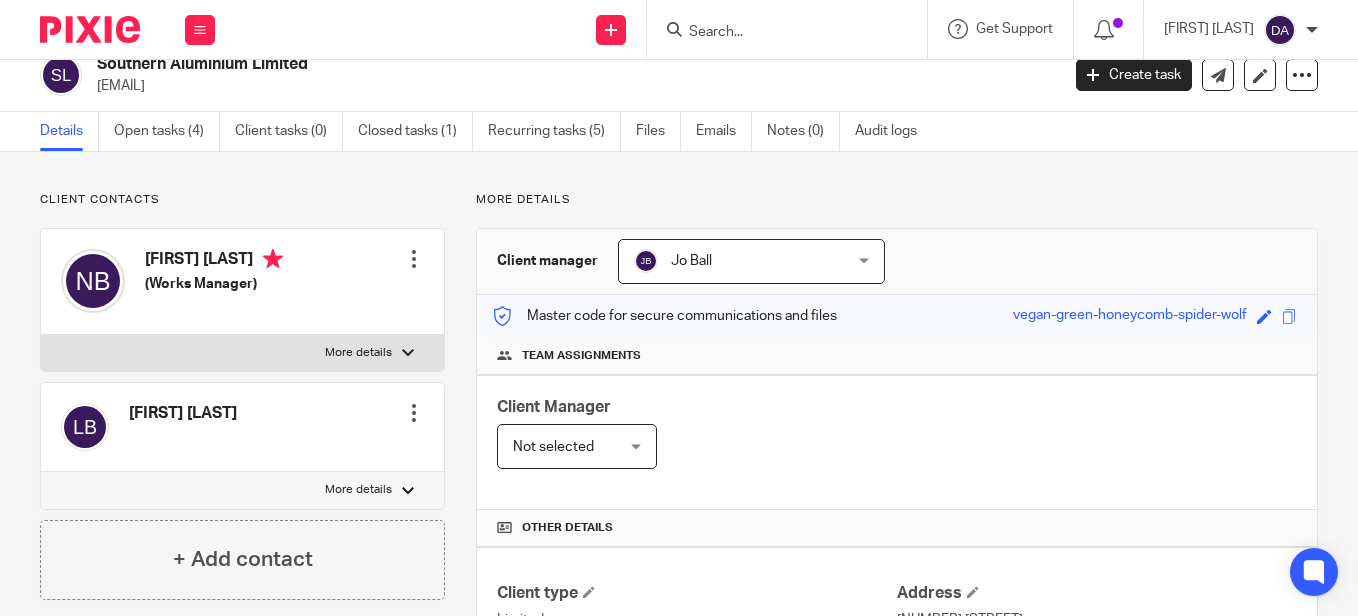 scroll, scrollTop: 0, scrollLeft: 0, axis: both 